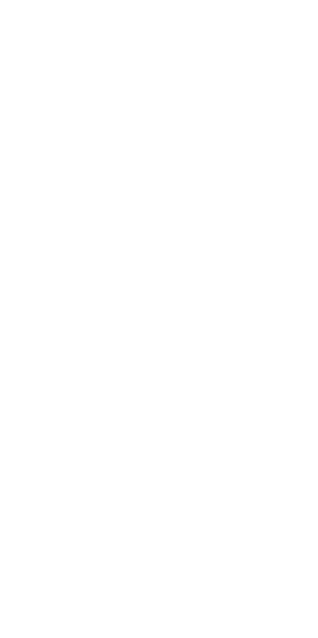 scroll, scrollTop: 0, scrollLeft: 0, axis: both 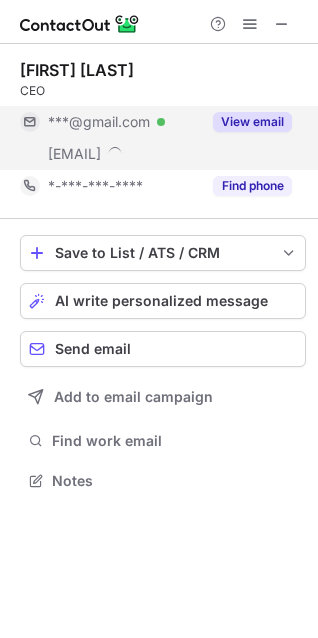 click on "View email" at bounding box center [252, 122] 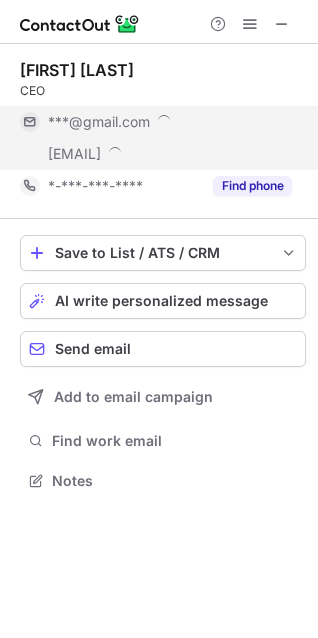 scroll, scrollTop: 9, scrollLeft: 9, axis: both 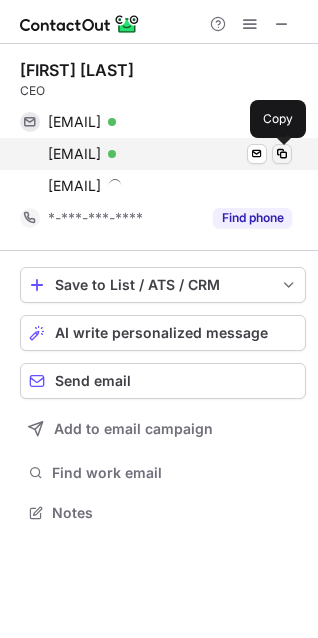 click at bounding box center [282, 154] 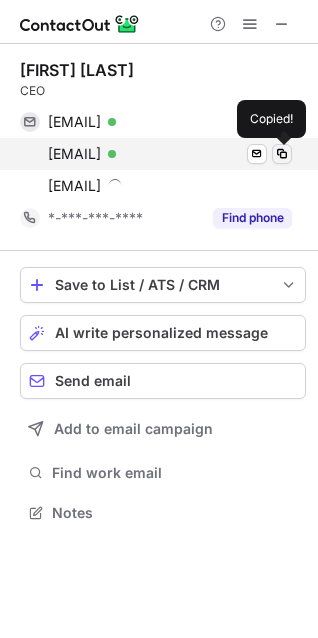 type 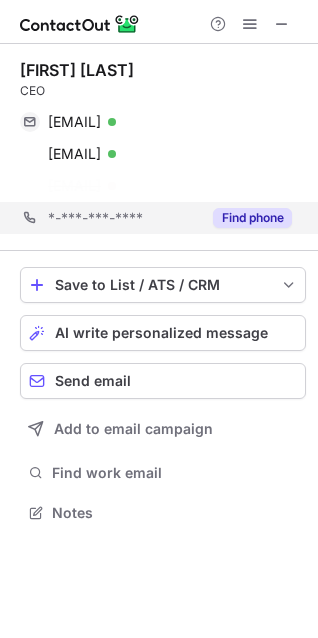 scroll, scrollTop: 466, scrollLeft: 318, axis: both 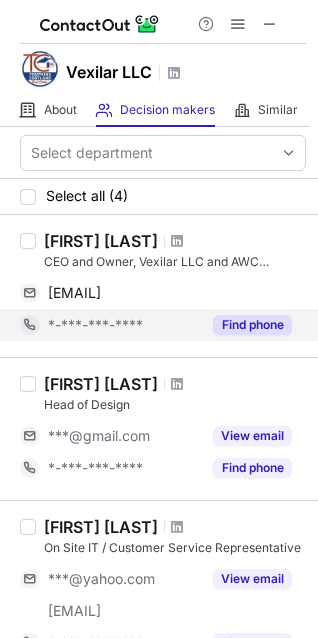 click on "Find phone" at bounding box center (252, 325) 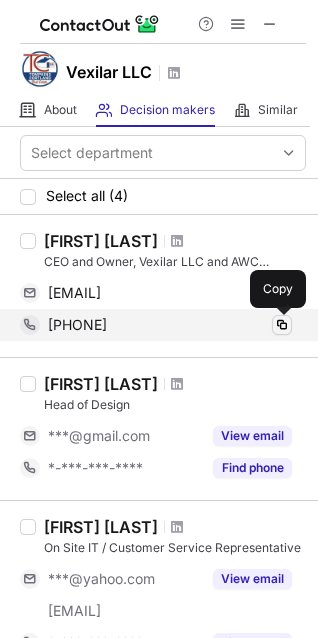 click at bounding box center [282, 325] 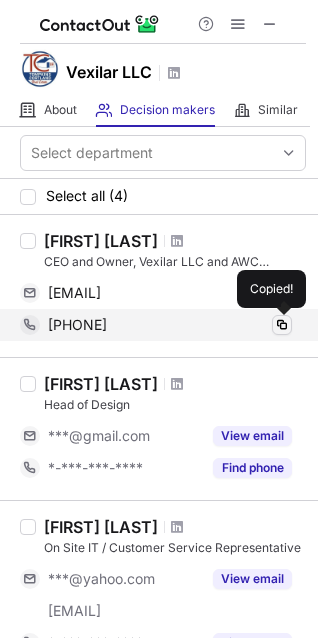 type 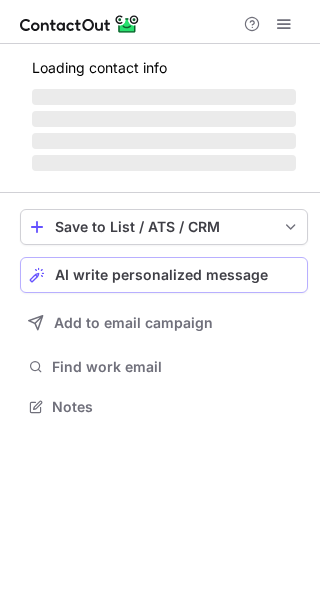 scroll, scrollTop: 0, scrollLeft: 0, axis: both 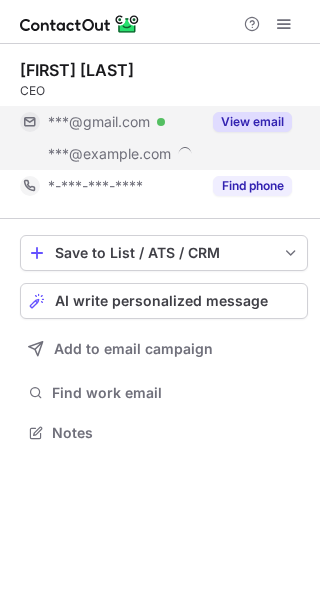 click on "View email" at bounding box center (252, 122) 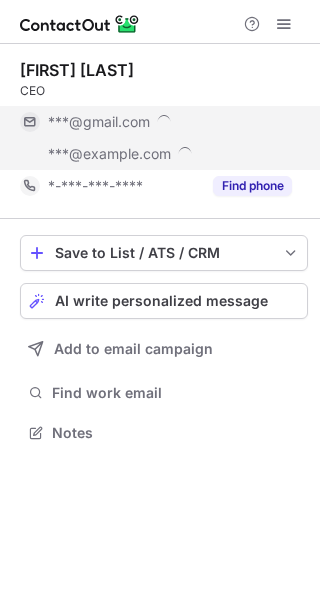 scroll, scrollTop: 9, scrollLeft: 10, axis: both 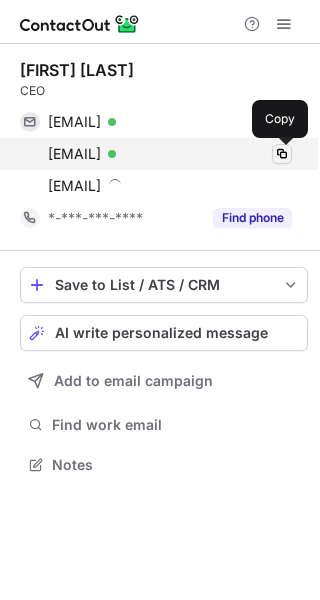 click at bounding box center [282, 154] 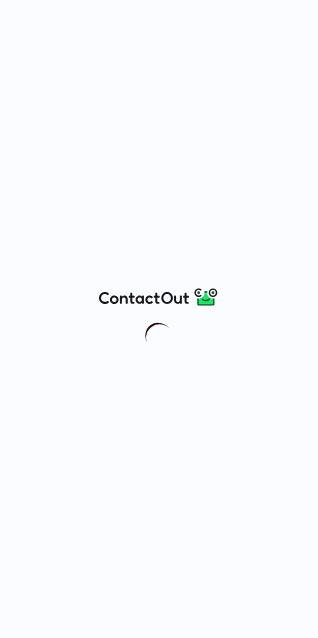 scroll, scrollTop: 0, scrollLeft: 0, axis: both 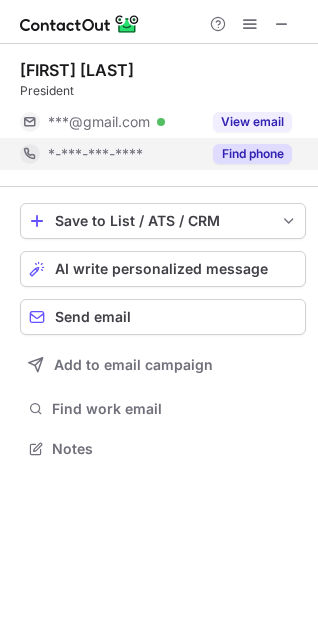 click on "Find phone" at bounding box center [252, 154] 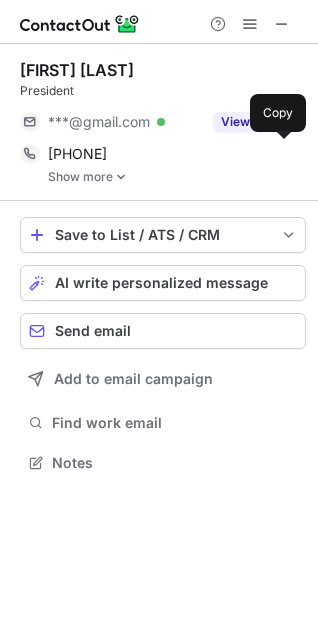 scroll, scrollTop: 10, scrollLeft: 9, axis: both 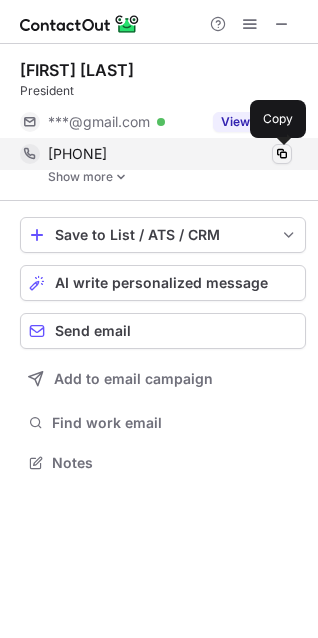 click at bounding box center (282, 154) 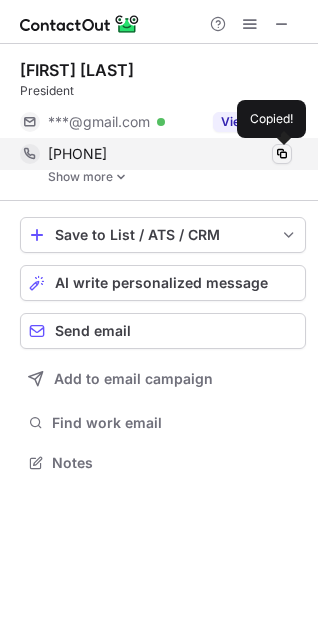 type 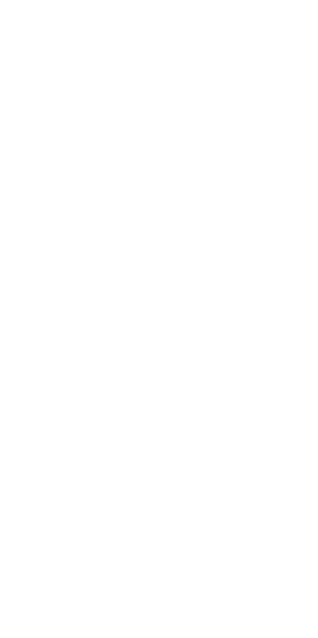 scroll, scrollTop: 0, scrollLeft: 0, axis: both 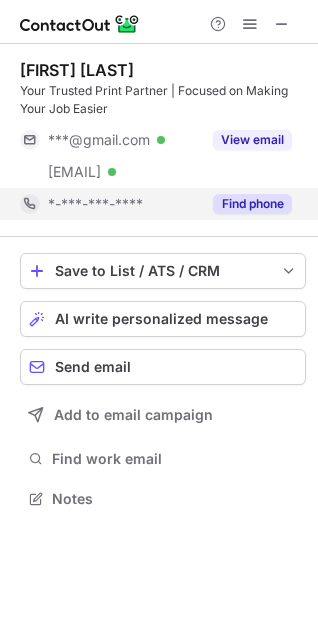 click on "Find phone" at bounding box center (252, 204) 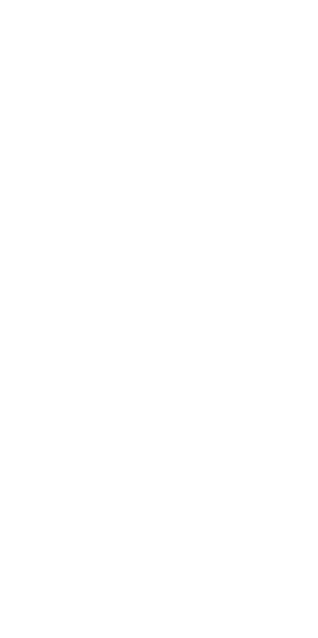 scroll, scrollTop: 0, scrollLeft: 0, axis: both 